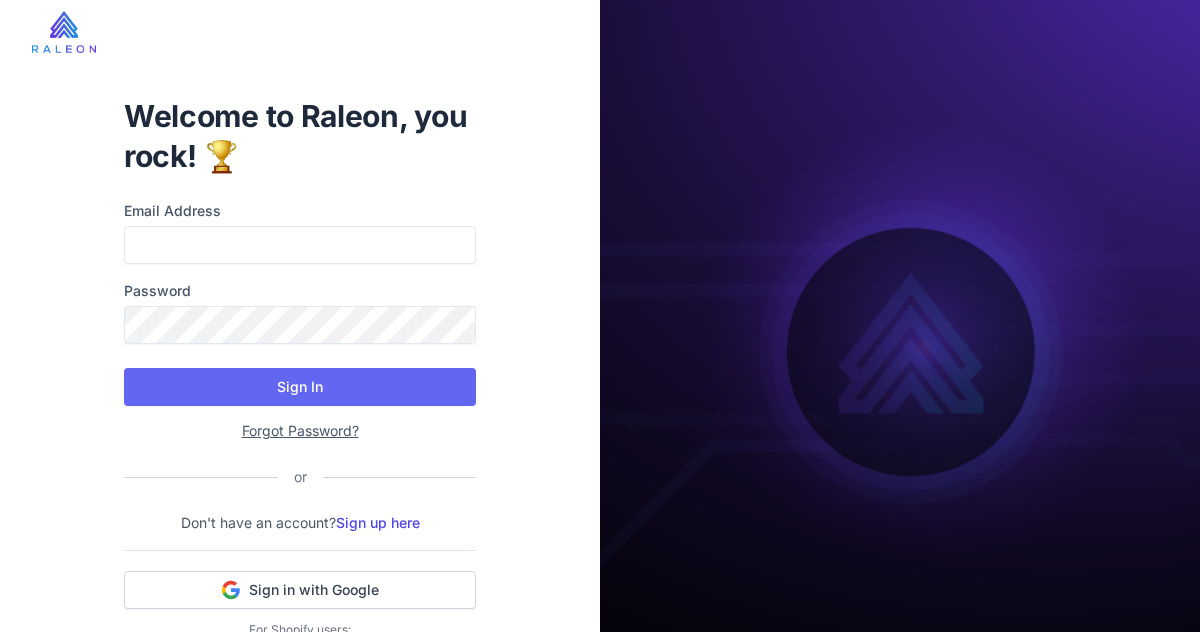 scroll, scrollTop: 0, scrollLeft: 0, axis: both 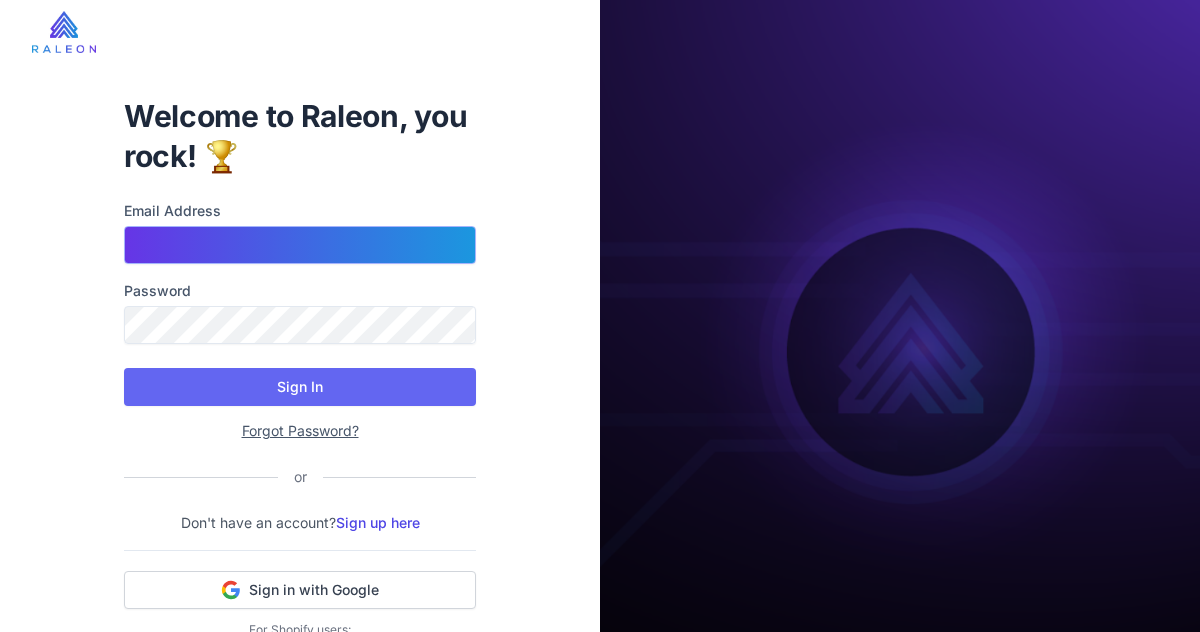 click on "Email Address" at bounding box center [300, 245] 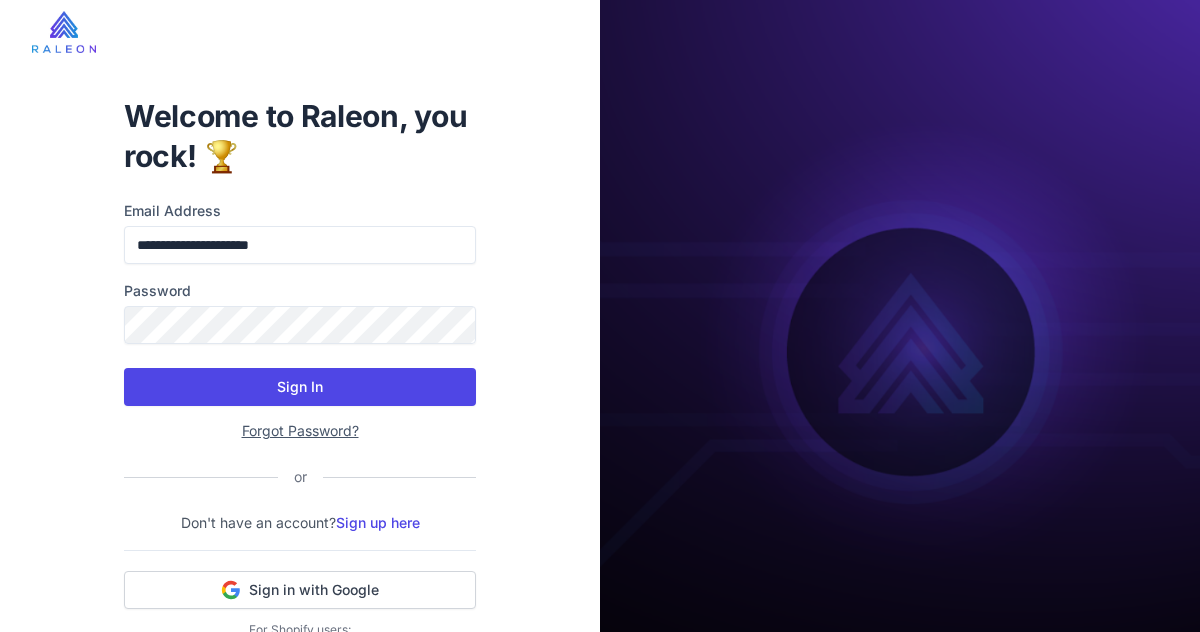 click on "Sign In" at bounding box center (300, 387) 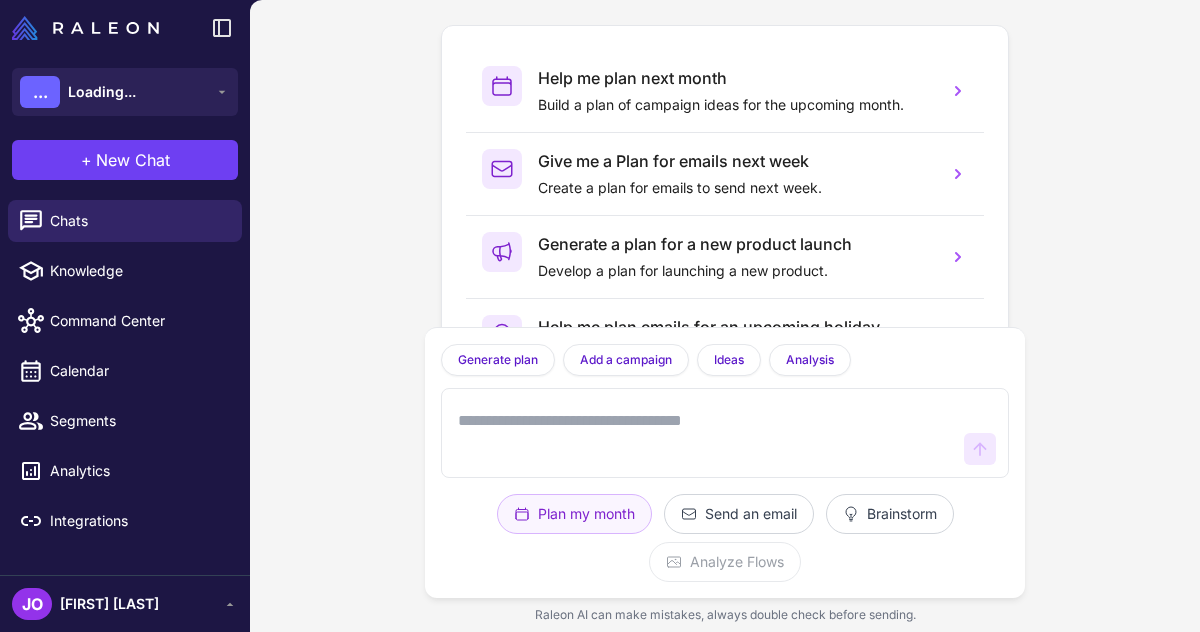 scroll, scrollTop: 0, scrollLeft: 0, axis: both 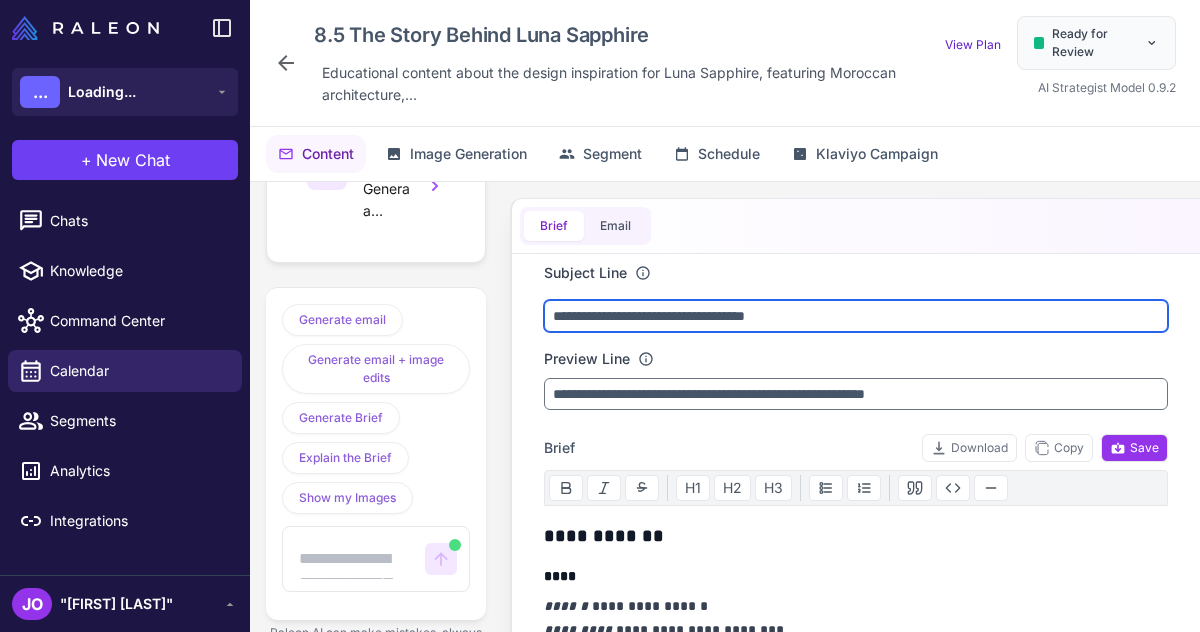 click on "**********" at bounding box center (856, 316) 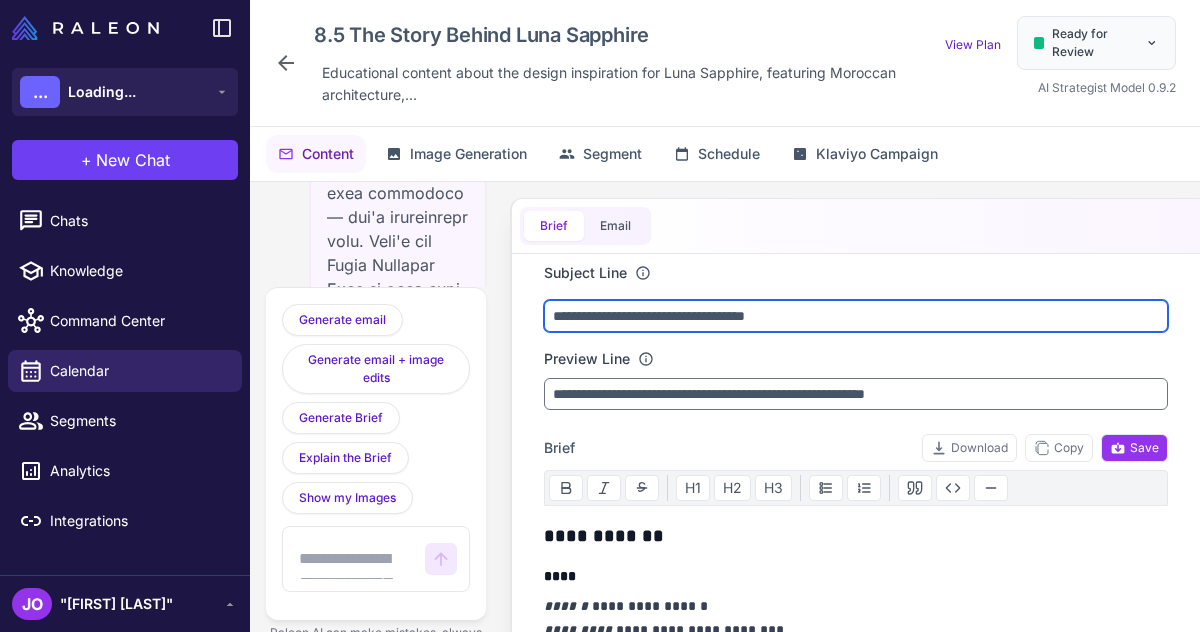 scroll, scrollTop: 14132, scrollLeft: 0, axis: vertical 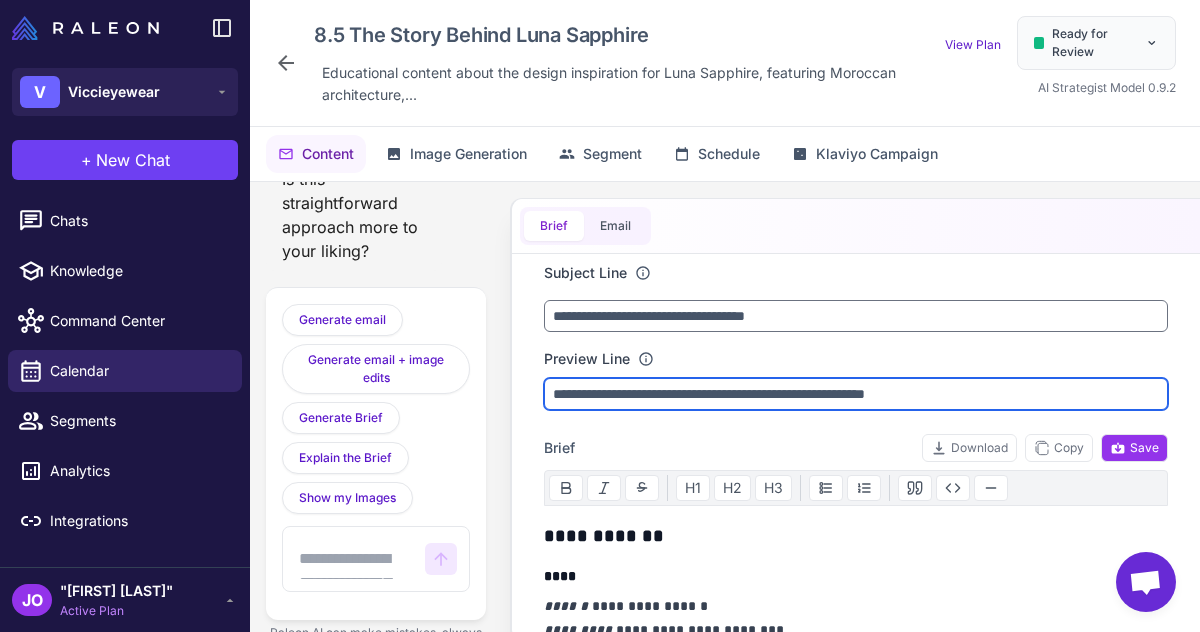 click on "**********" at bounding box center (856, 394) 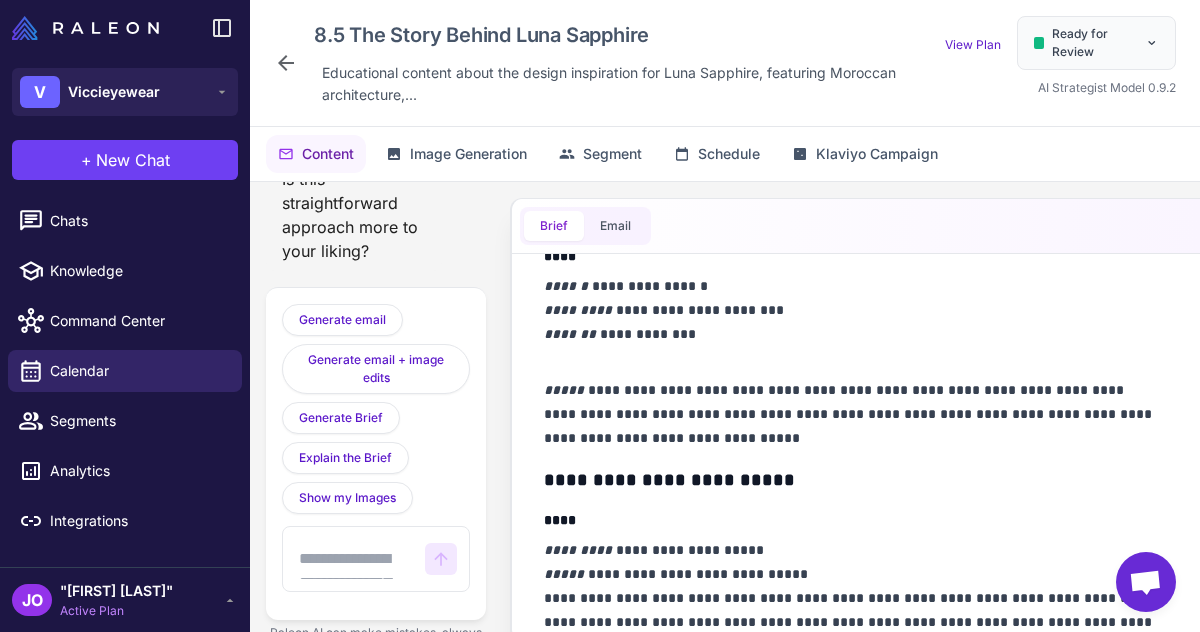 scroll, scrollTop: 336, scrollLeft: 0, axis: vertical 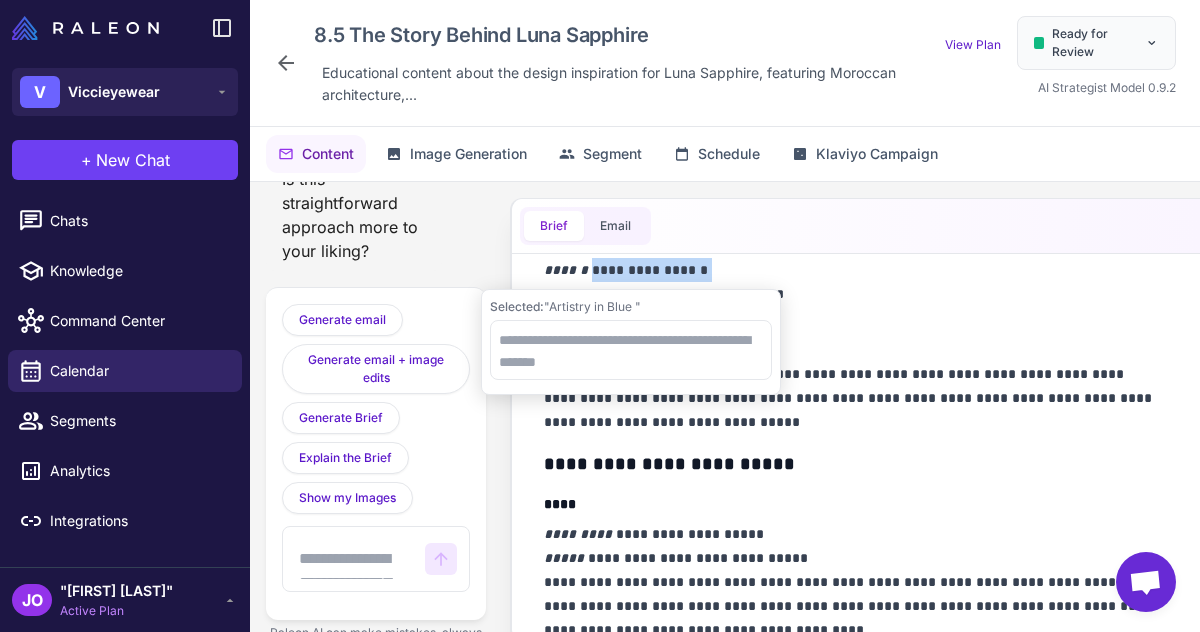 drag, startPoint x: 580, startPoint y: 271, endPoint x: 703, endPoint y: 273, distance: 123.01626 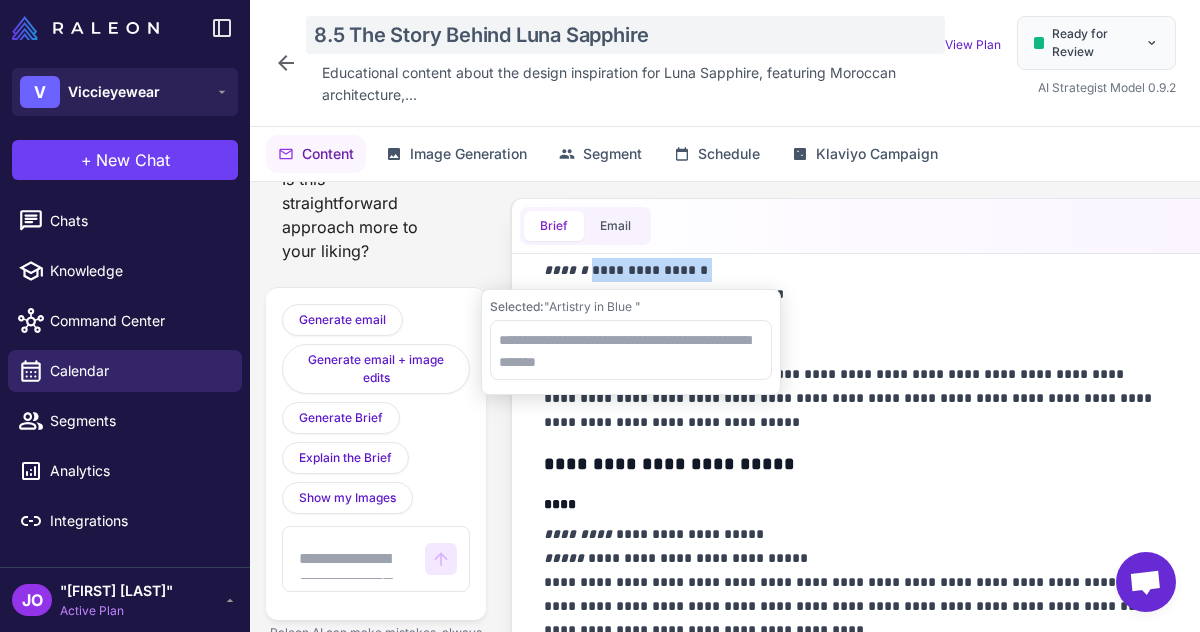 copy on "**********" 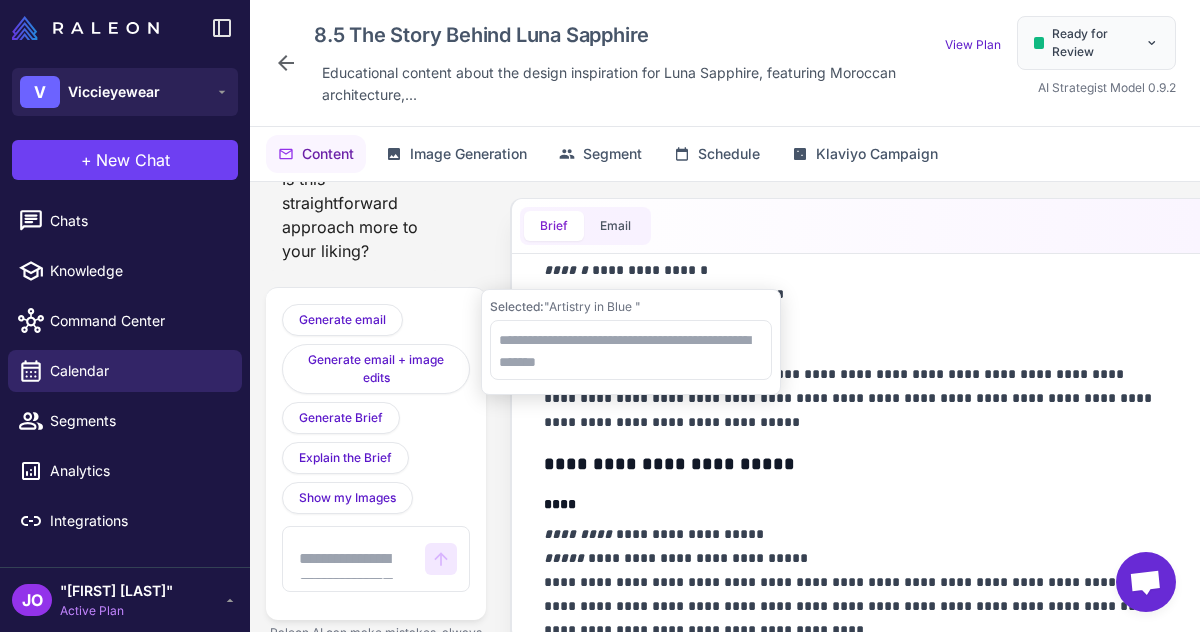 click on "**********" at bounding box center [850, 386] 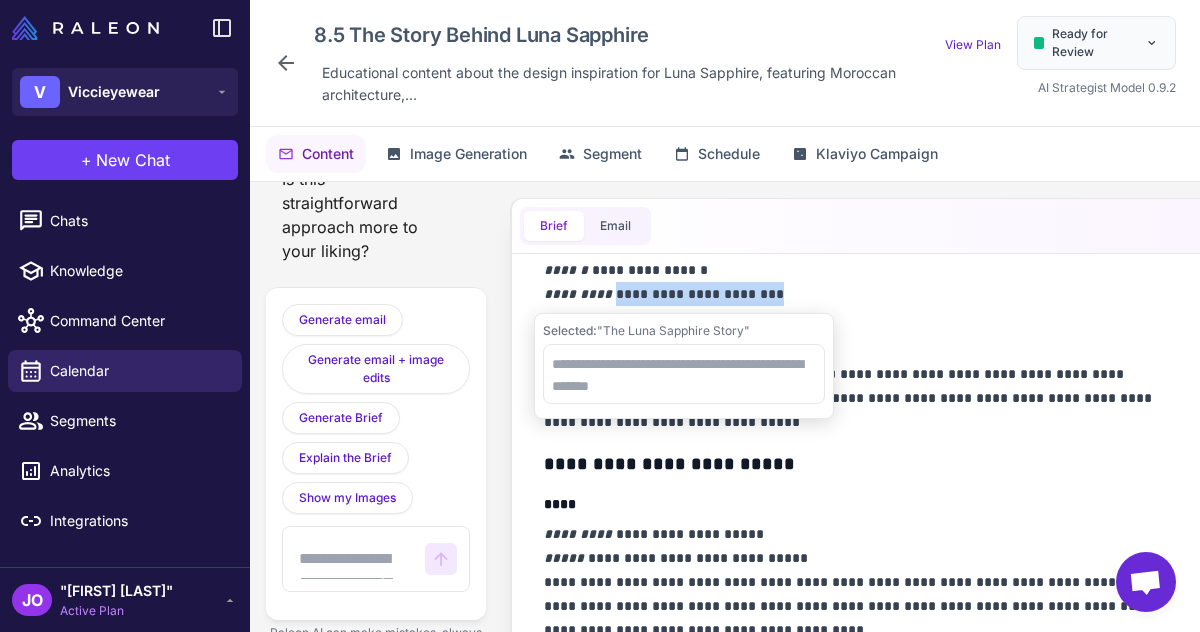 drag, startPoint x: 604, startPoint y: 293, endPoint x: 789, endPoint y: 289, distance: 185.04324 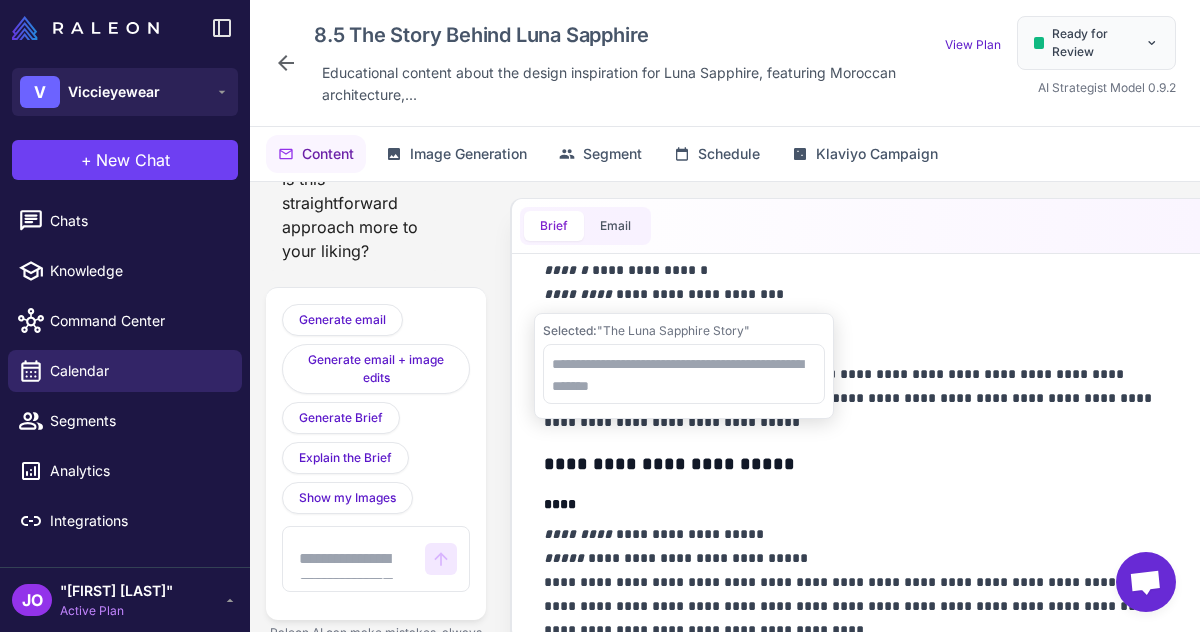 click on "**********" at bounding box center [850, 294] 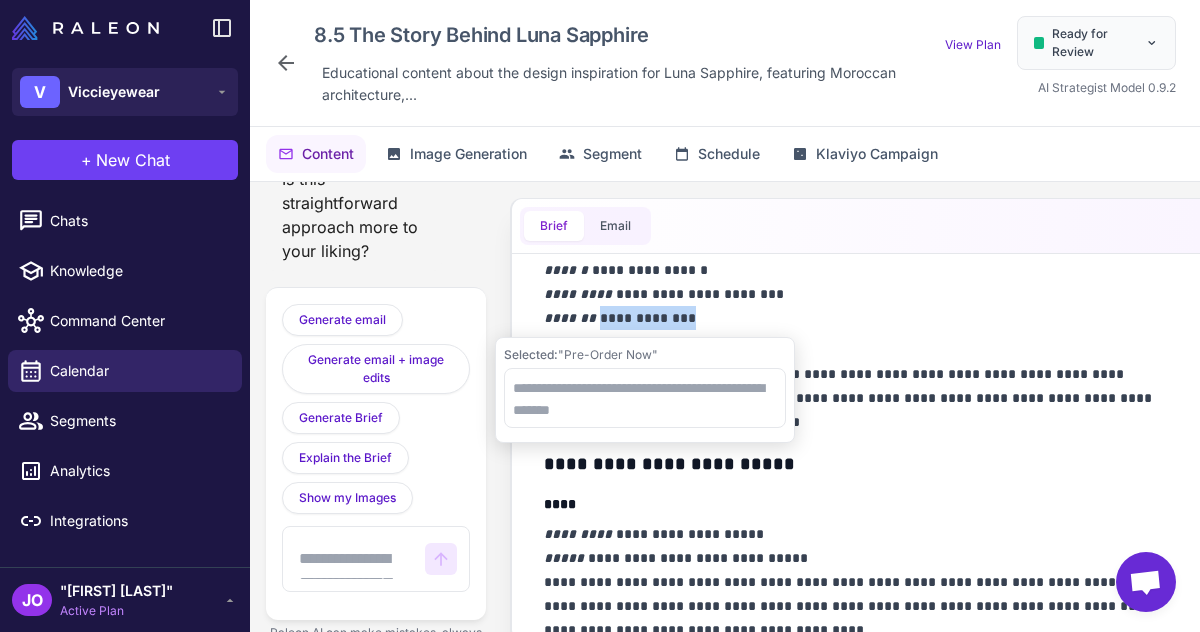drag, startPoint x: 597, startPoint y: 319, endPoint x: 716, endPoint y: 320, distance: 119.0042 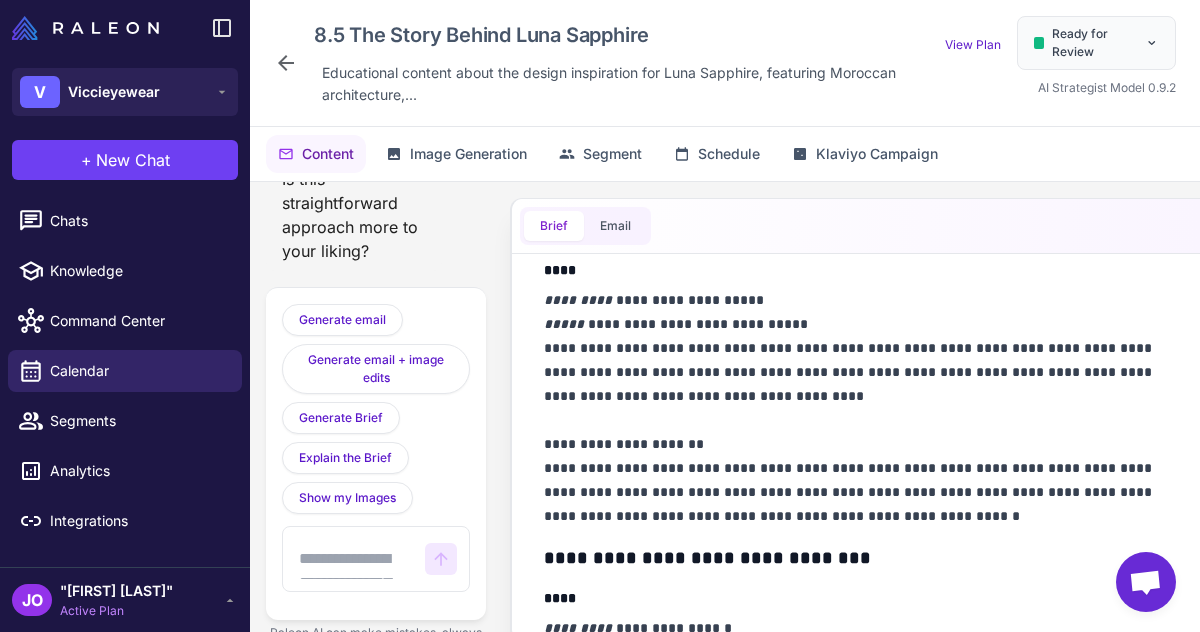 scroll, scrollTop: 382, scrollLeft: 0, axis: vertical 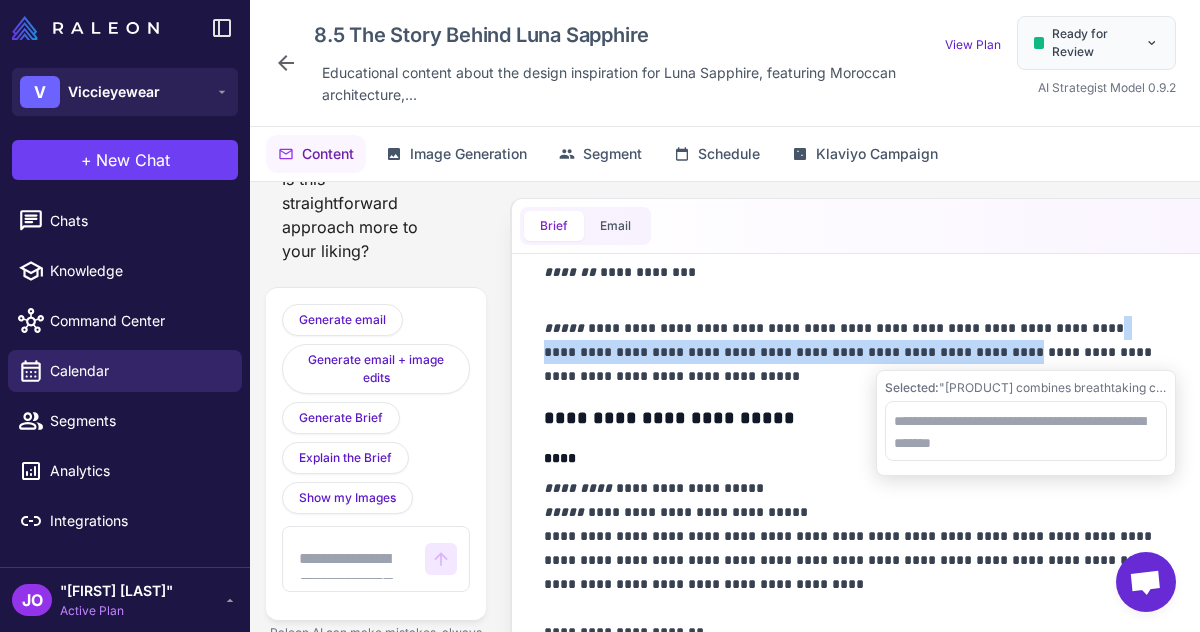 drag, startPoint x: 1061, startPoint y: 327, endPoint x: 989, endPoint y: 355, distance: 77.25283 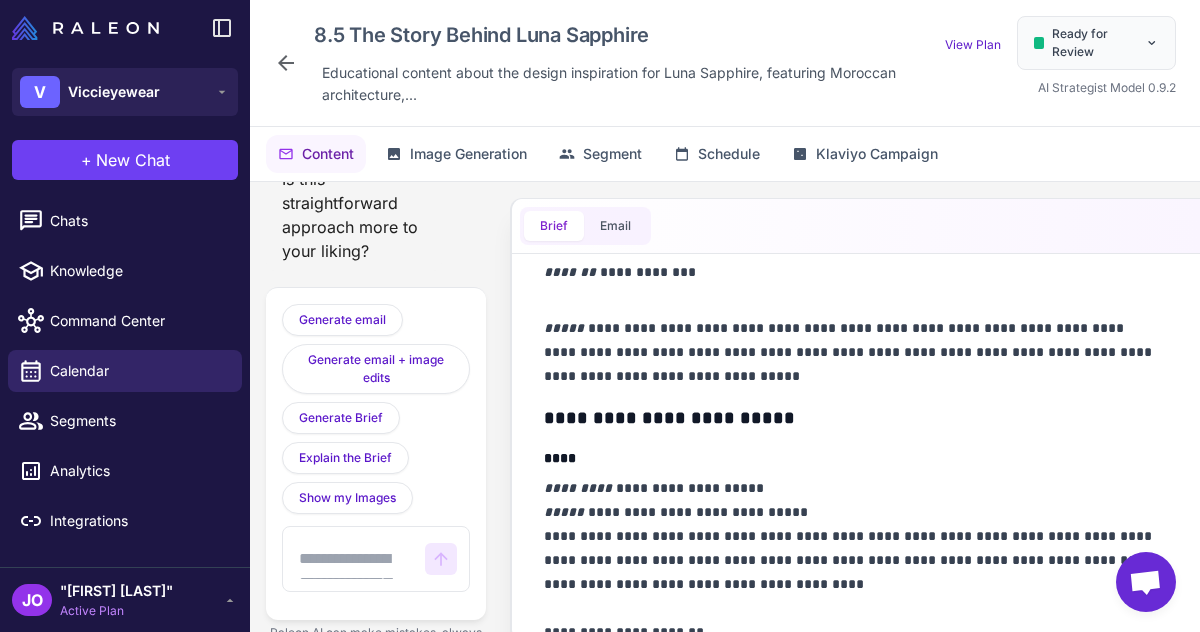 click on "**********" at bounding box center (850, 340) 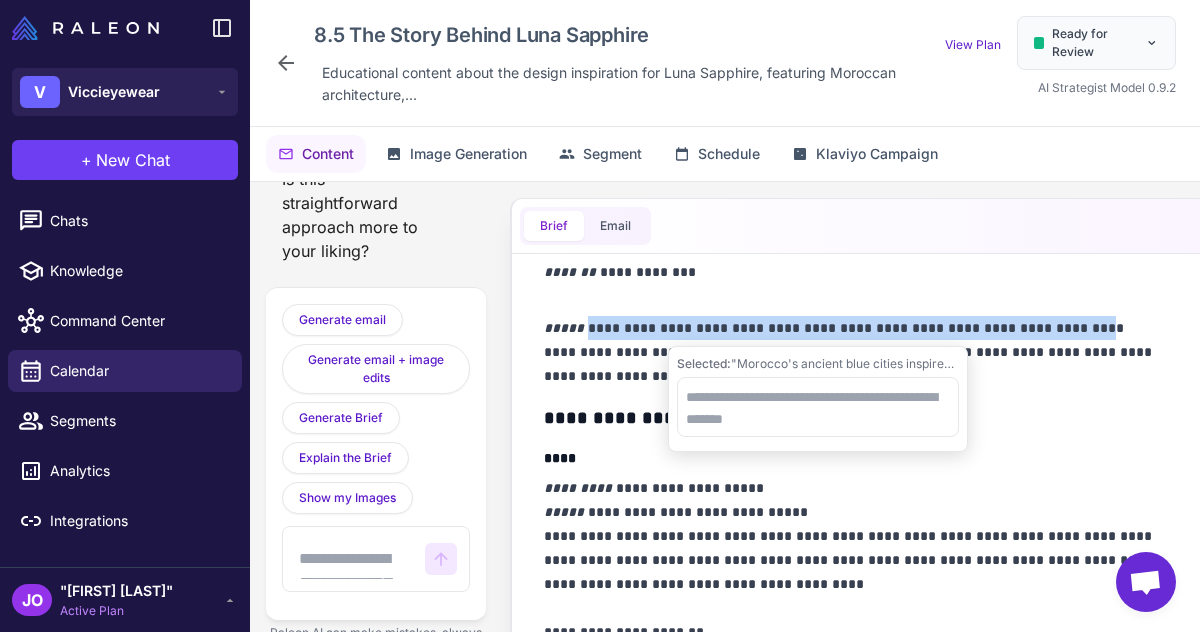 drag, startPoint x: 1057, startPoint y: 326, endPoint x: 579, endPoint y: 332, distance: 478.03766 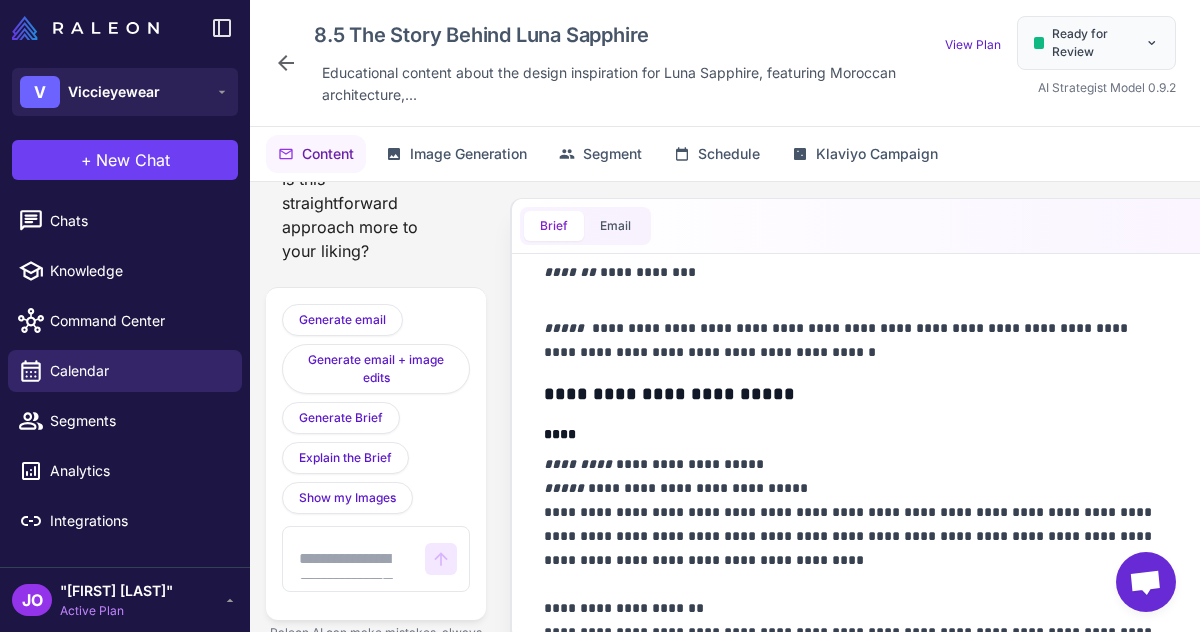 type 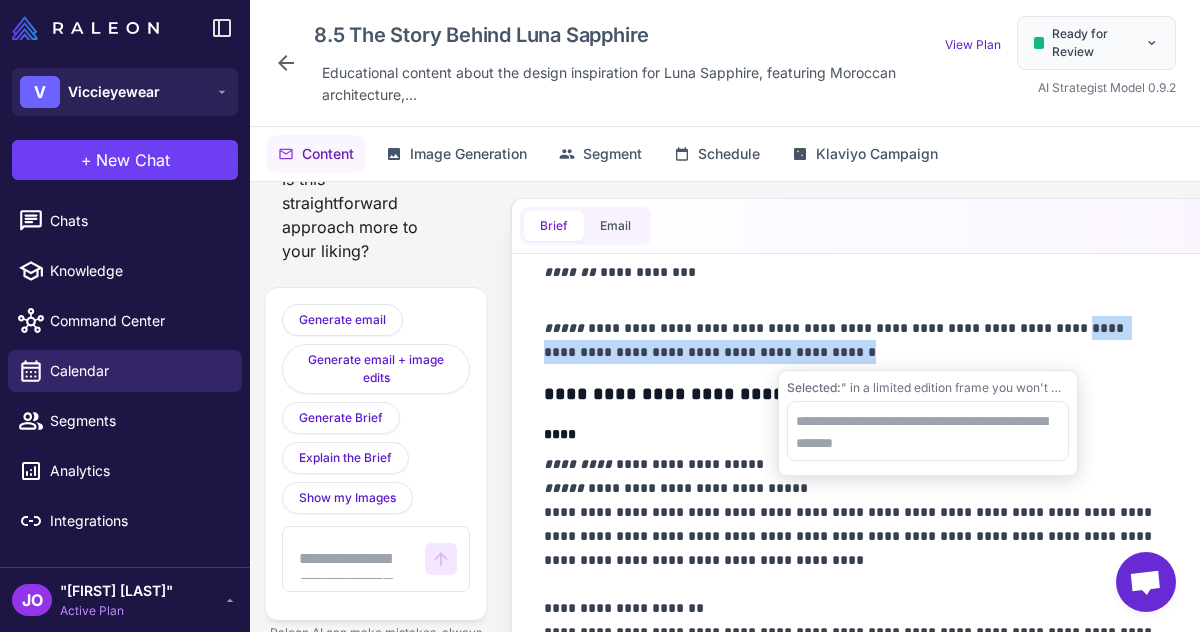 drag, startPoint x: 1065, startPoint y: 328, endPoint x: 1085, endPoint y: 357, distance: 35.22783 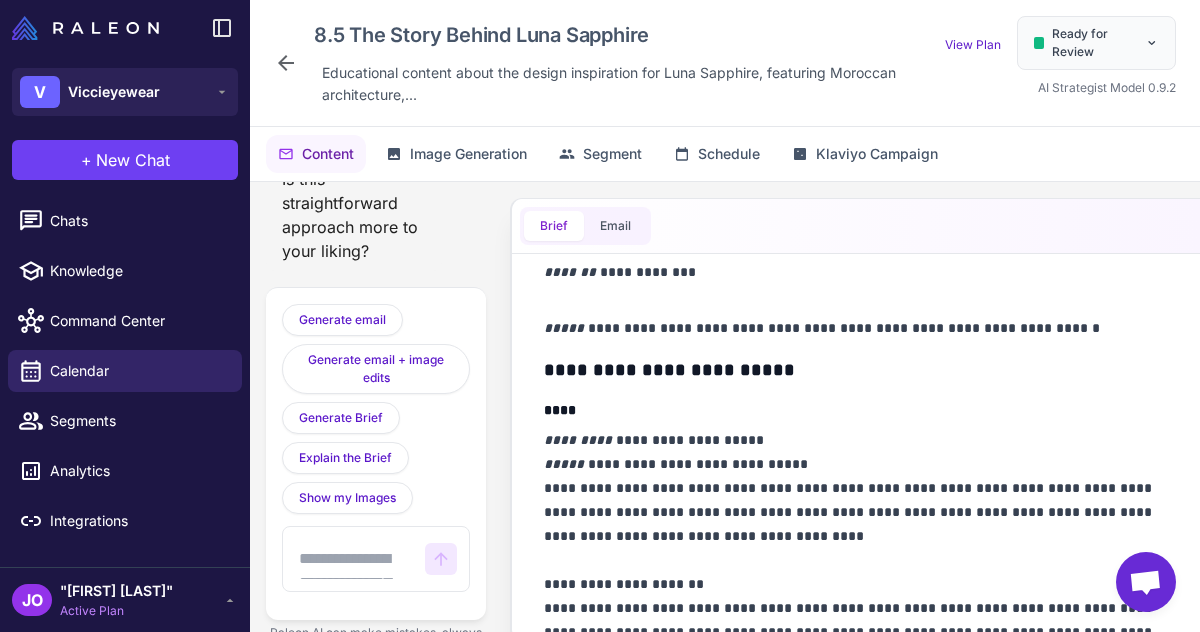 scroll, scrollTop: 0, scrollLeft: 0, axis: both 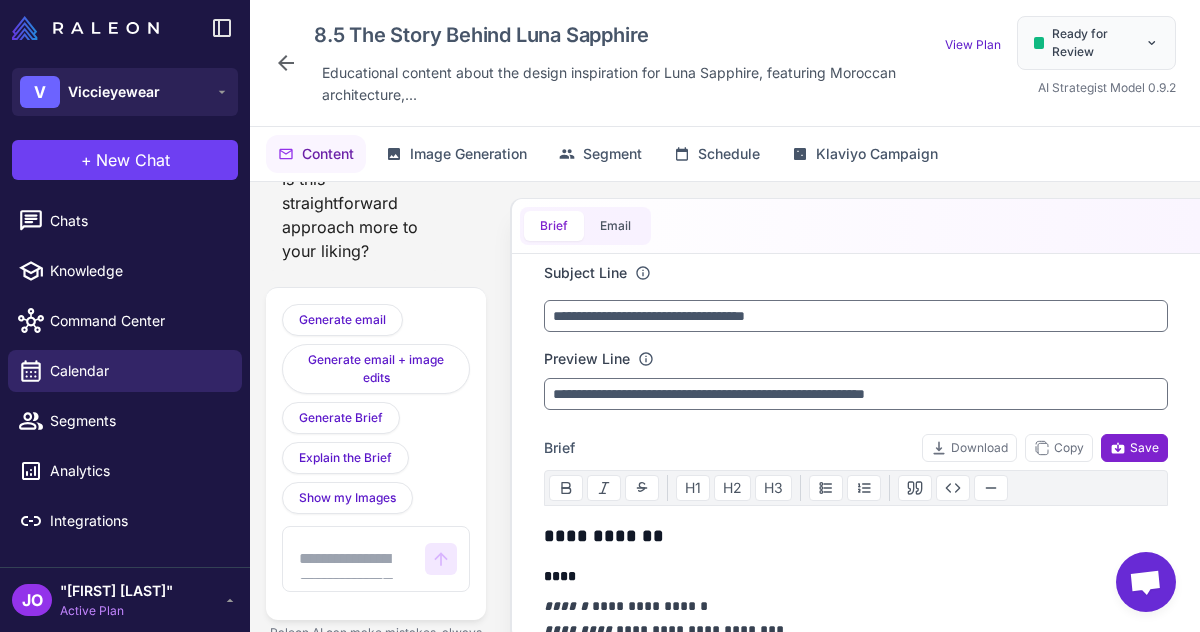 click on "Save" at bounding box center [1134, 448] 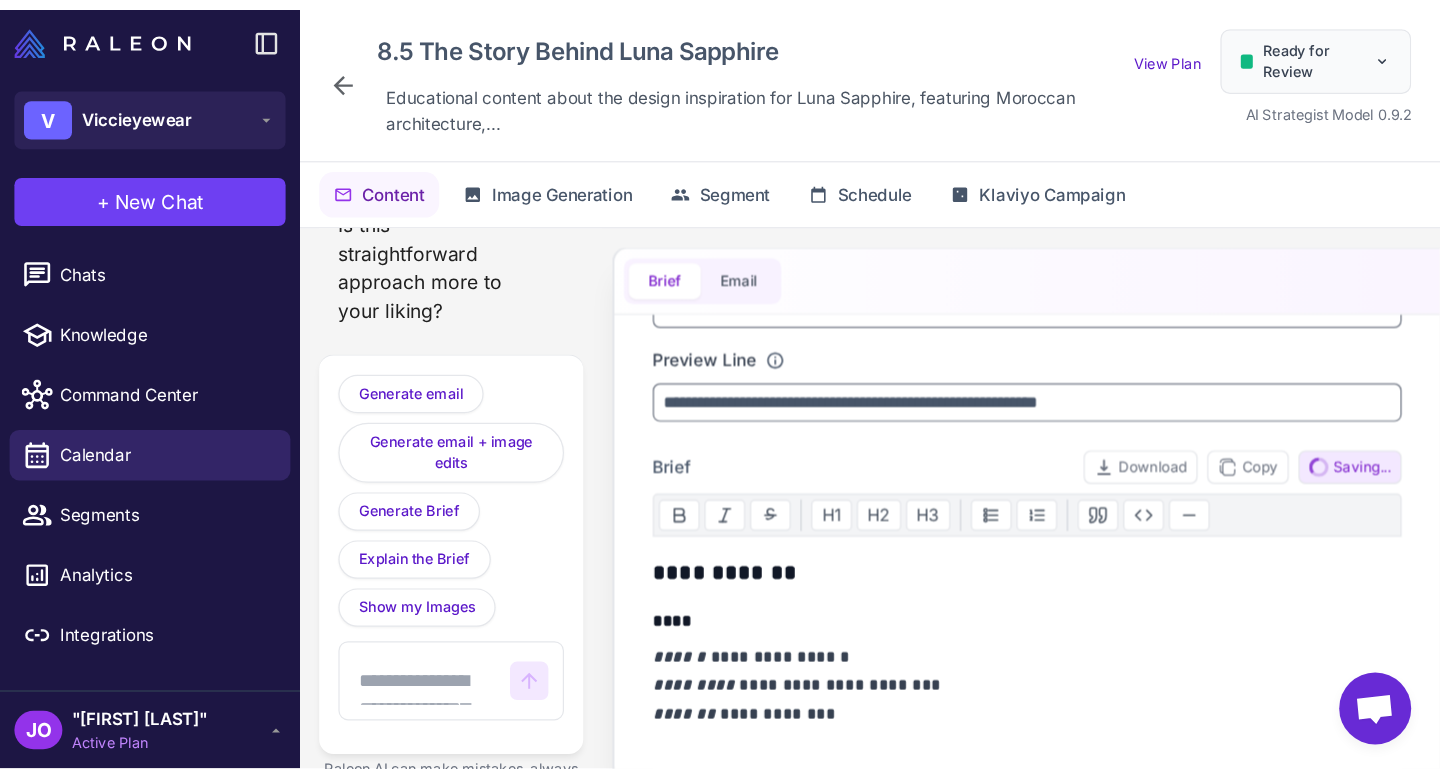 scroll, scrollTop: 359, scrollLeft: 0, axis: vertical 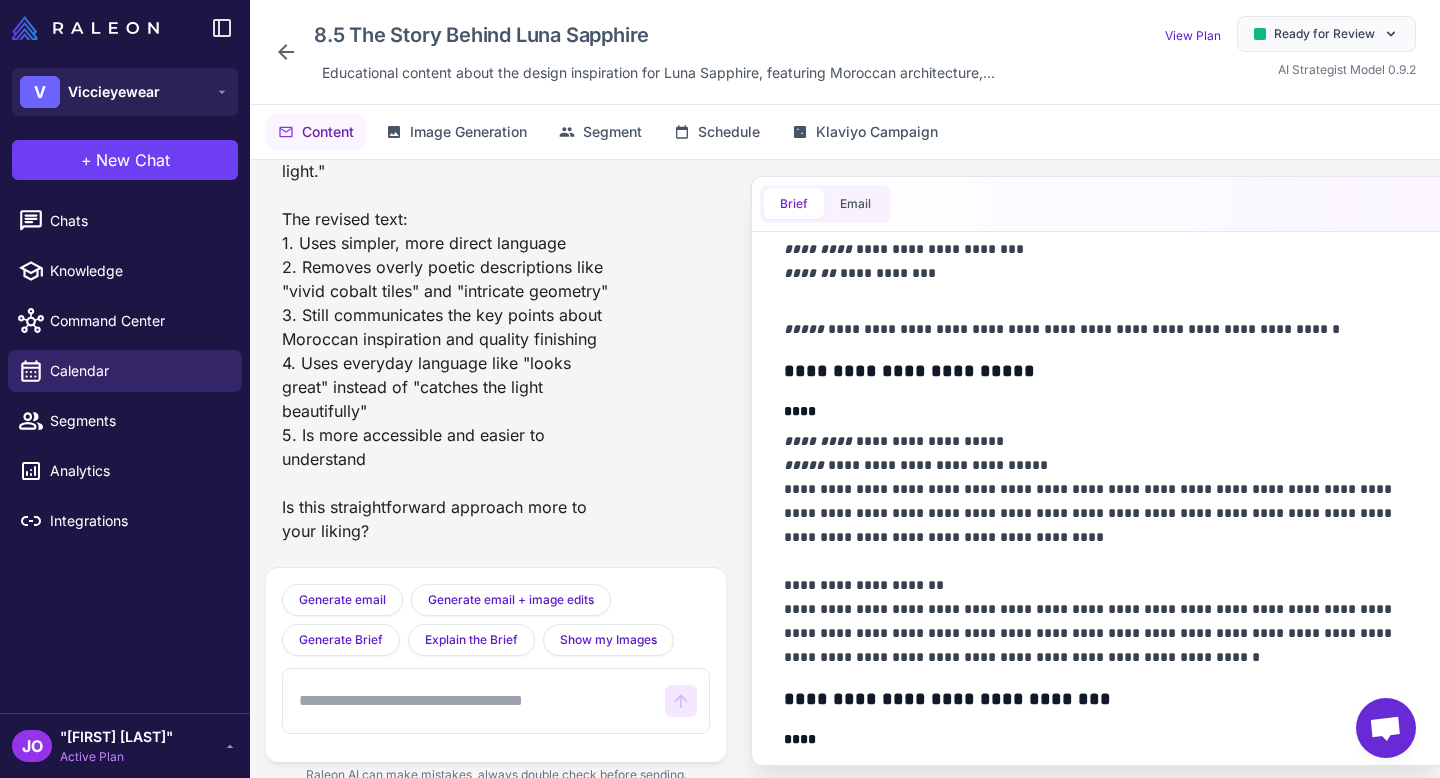 click on "**********" at bounding box center (1090, 549) 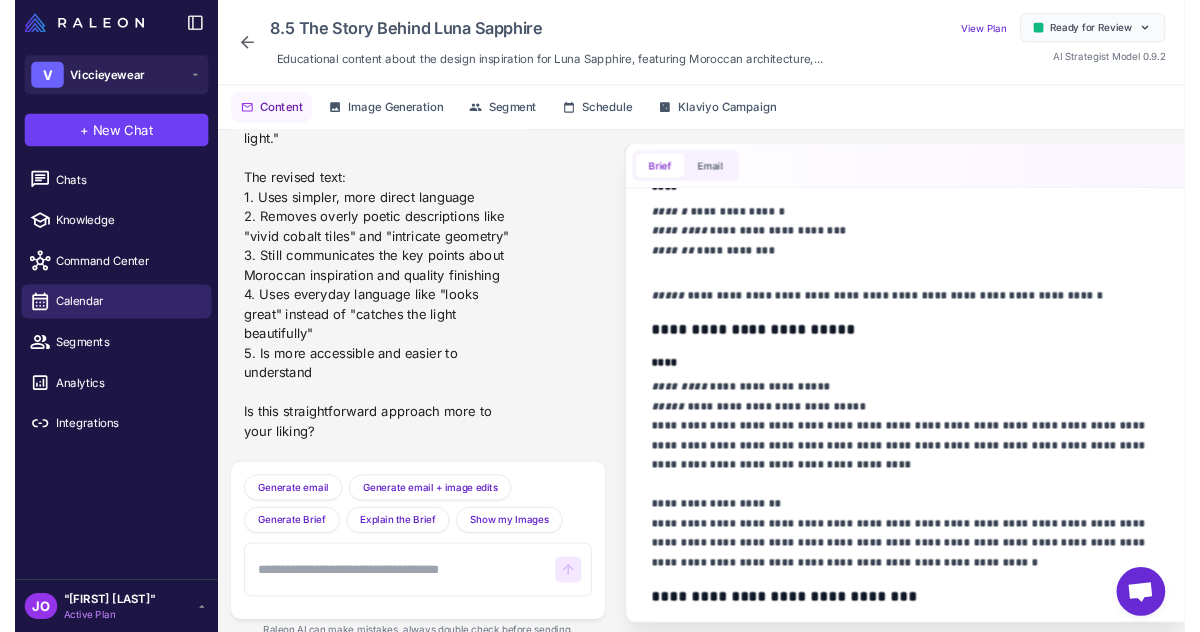 scroll, scrollTop: 606, scrollLeft: 0, axis: vertical 